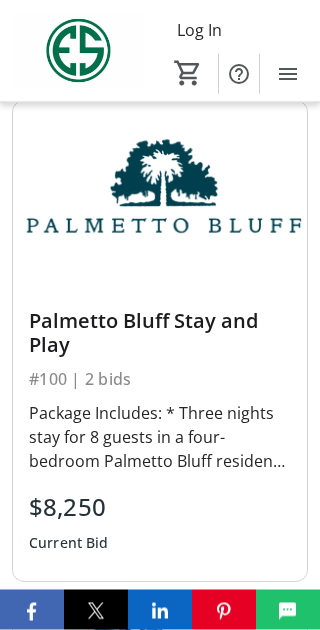 scroll, scrollTop: 520, scrollLeft: 0, axis: vertical 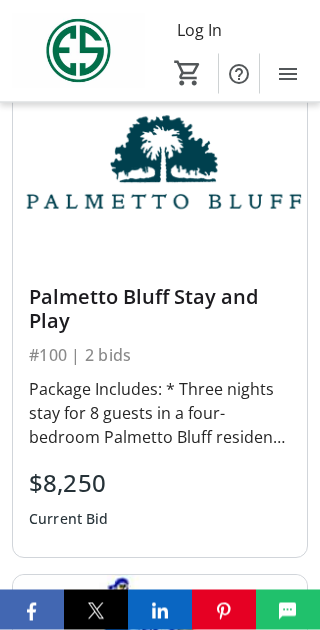click on "Package Includes:  * Three nights stay for 8 guests in a four-bedroom Palmetto Bluff residence  * Round of golf for 8 guests at the May River Golf Course  * Round of golf for 8 guests at the Crossroads 9-hole golf course  * Guided round of sporting clays through 40-acres at the shooting club  * Personal concierge to plan dining and amenity reservations at Palmetto Bluff    Club Learn more about Palmetto Bluff here [https://www.palmettobluff.com/?cid=a244x000001tQfk&utm_term=palmetto%20bluff&utm_campaign=RS%20-%20Search%20-%20Brand&utm_source=adwords&utm_medium=ppc&hsa_acc=2664064060&hsa_cam=21814913649&hsa_grp=175835125584&hsa_ad=717570131250&hsa_src=g&hsa_tgt=kwd-954138424&hsa_kw=palmetto%20bluff&hsa_mt=p&hsa_net=adwords&hsa_ver=3&gad_source=1&gad_campaignid=21814913649&gbraid=0AAAAADyZk1UAoG2inneVHzusEWIwDlzIs&gclid=Cj0KCQjwj8jDBhD1ARIsACRV2Tuo9mumVCsJ5DR0oUmFsmJywxi0sGJ79k0-mZG3NTXCOYKbC06JuCcaAqcaEALw_wcB]. Donated by [FIRST] [LAST]" at bounding box center [160, 414] 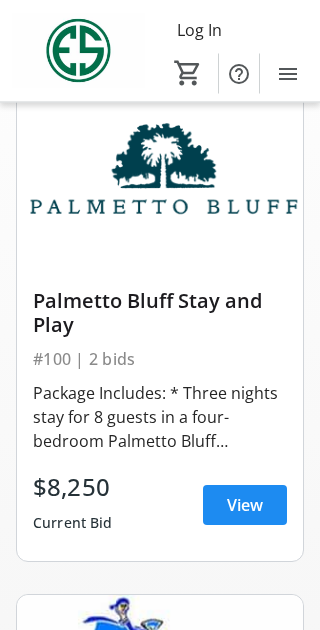 scroll, scrollTop: 250, scrollLeft: 0, axis: vertical 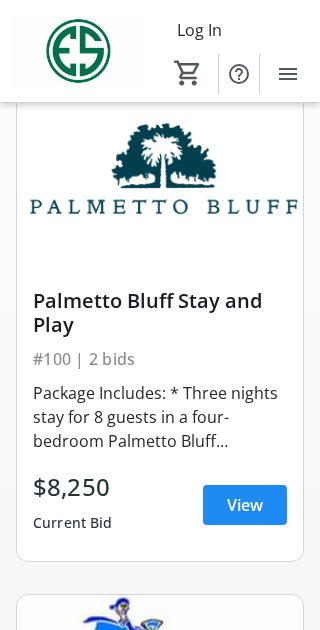 click on "View" at bounding box center (245, 505) 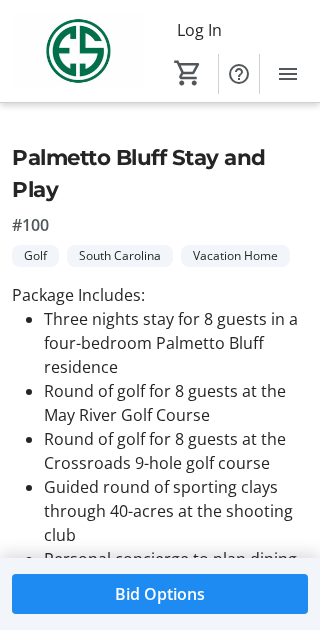 scroll, scrollTop: 0, scrollLeft: 0, axis: both 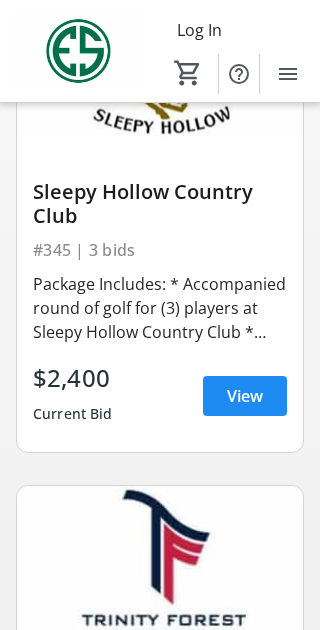 click on "View" at bounding box center [245, 396] 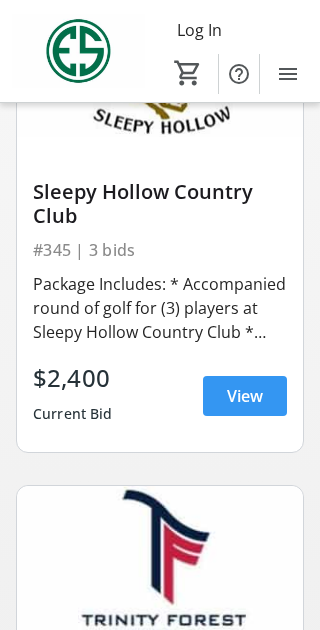 click on "Log In  Sign Up  Home  Bid Now!    Donations  0 Home  Bid Now!    Donations  Silent Auction Search  Filter  timer_outline Ends in 8h 40m 23s All Items  California   Colorado   Florida   Georgia   Golf   Golf    Illinois   Maryland   Massachusetts   Michigan   New Jersey   New York   North Carolina   Ohio   Oklahoma   South Carolina   Sports Experience   Sports Memorabilia   Texas   Tickets   Vacation Home   West Virginia   Wisconsin   Palmetto Bluff Stay and Play   #100 | 2 bids   $8,250  Current Bid  View   Sleepy Hollow Country Club   #345 | 3 bids   Package Includes:  * Accompanied round of golf for (3) players at Sleepy Hollow Country Club  * Lunch or dinner Learn more about Sleepy Hollow here [https://sleepyhollowcc.org/]. Winning bidder will be responsible for caddie fees. This opportunity is valid for the [YEAR] or [YEAR] season. Donated by [FIRST] [LAST]   $2,400  Current Bid  View   Trinity Forest Golf Club   #333 | 1 bid   View" at bounding box center [160, 2260] 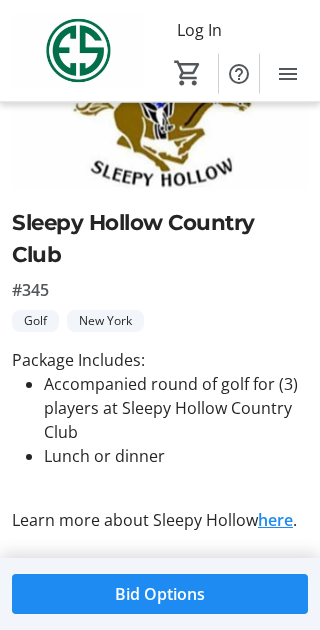 scroll, scrollTop: 0, scrollLeft: 0, axis: both 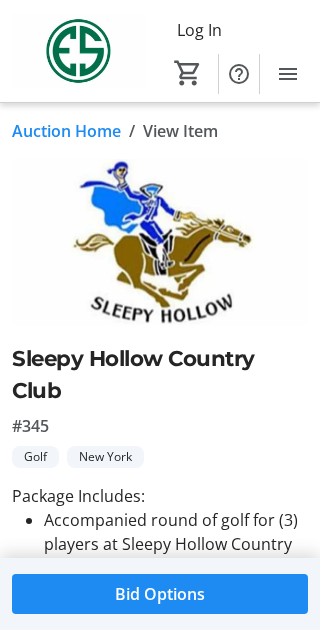 click on "Bid Options" 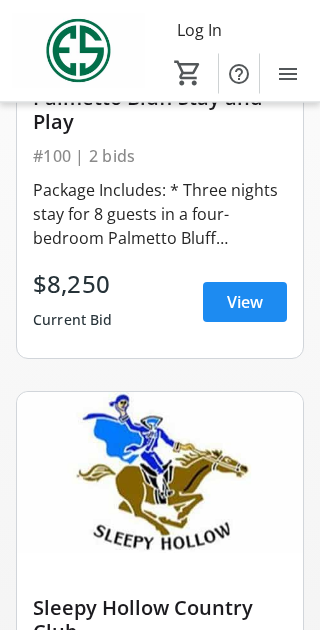 scroll, scrollTop: 453, scrollLeft: 0, axis: vertical 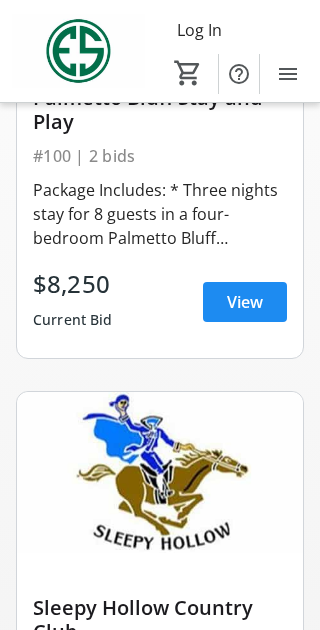 click on "View" at bounding box center (245, 302) 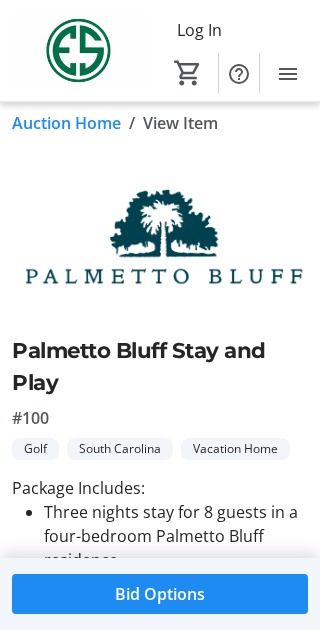 scroll, scrollTop: 0, scrollLeft: 0, axis: both 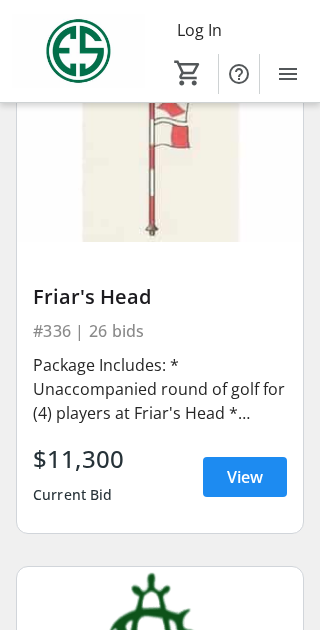 click on "View" at bounding box center [245, 477] 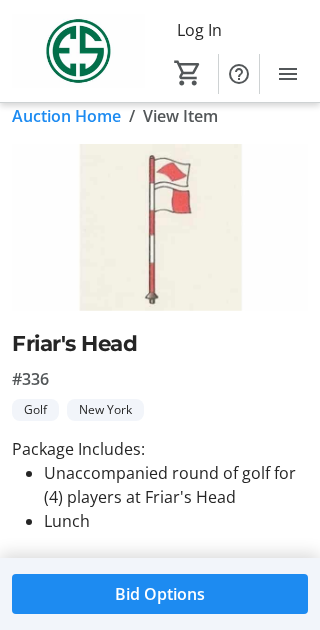 scroll, scrollTop: 0, scrollLeft: 0, axis: both 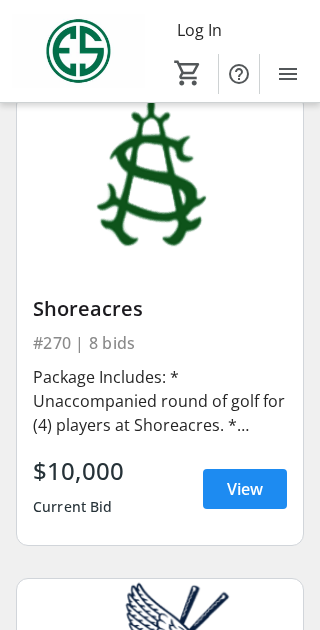 click on "View" at bounding box center [245, 489] 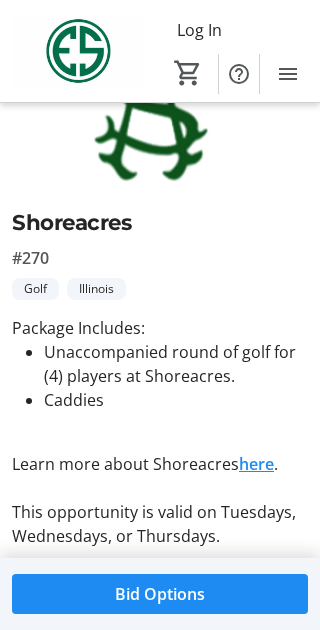 scroll, scrollTop: 0, scrollLeft: 0, axis: both 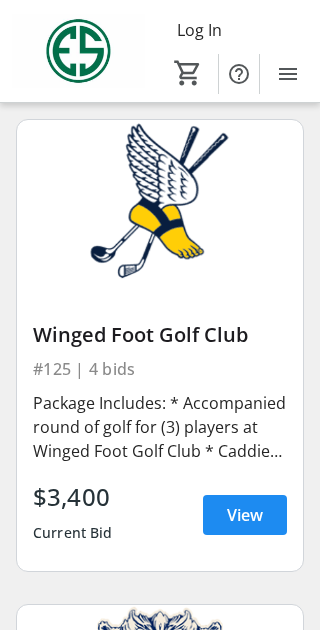 click on "View" at bounding box center [245, 515] 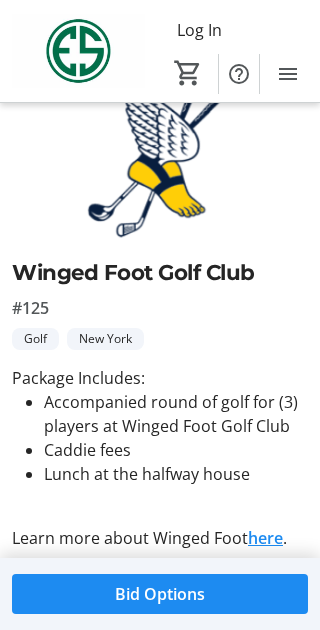 scroll, scrollTop: 0, scrollLeft: 0, axis: both 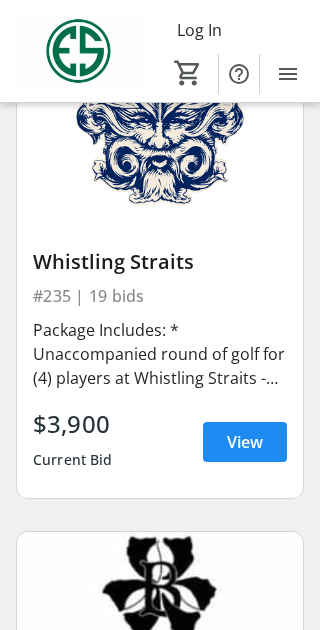 click on "View" at bounding box center (245, 442) 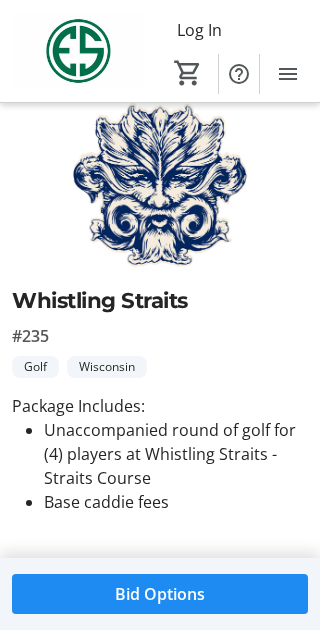 scroll, scrollTop: 0, scrollLeft: 0, axis: both 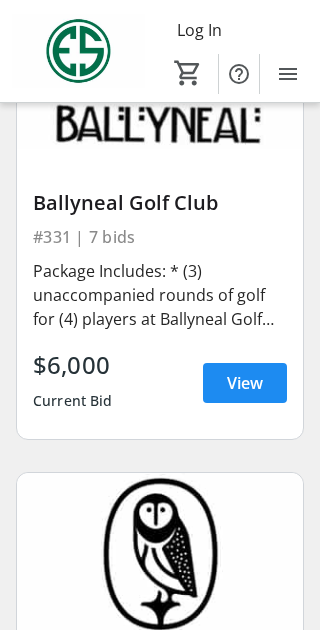 click on "View" at bounding box center (245, 383) 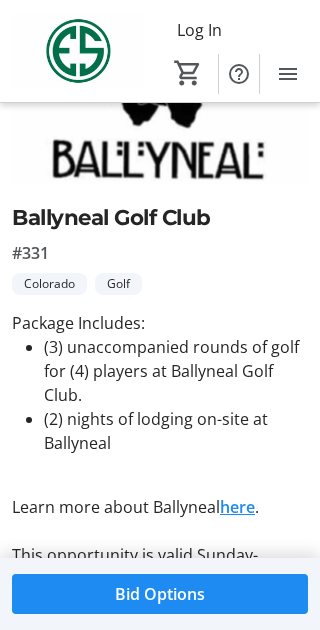 scroll, scrollTop: 0, scrollLeft: 0, axis: both 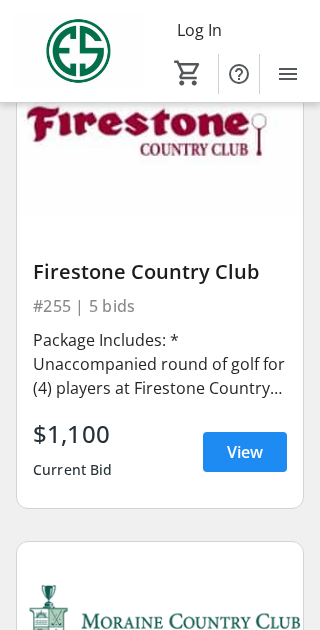 click on "View" at bounding box center [245, 452] 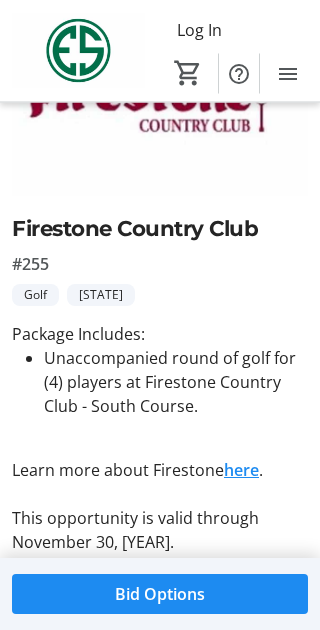 scroll, scrollTop: 0, scrollLeft: 0, axis: both 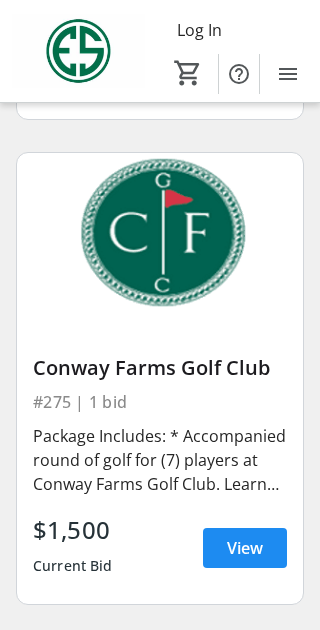 click on "View" at bounding box center (245, 548) 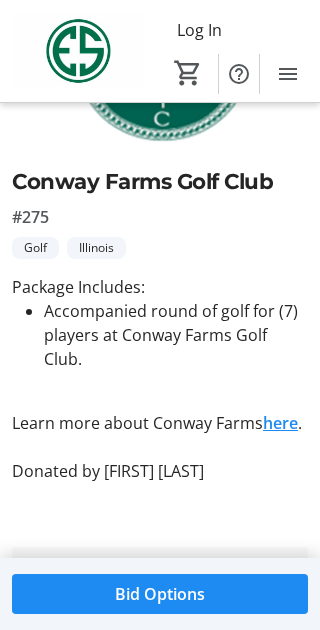 scroll, scrollTop: 172, scrollLeft: 0, axis: vertical 